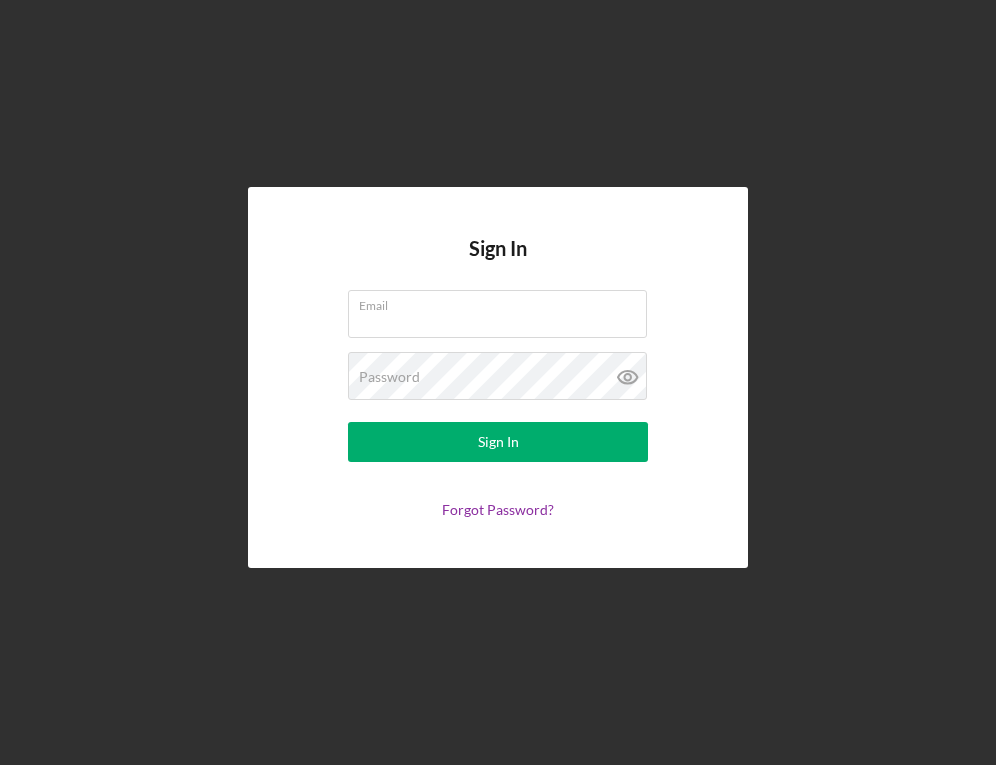 scroll, scrollTop: 0, scrollLeft: 0, axis: both 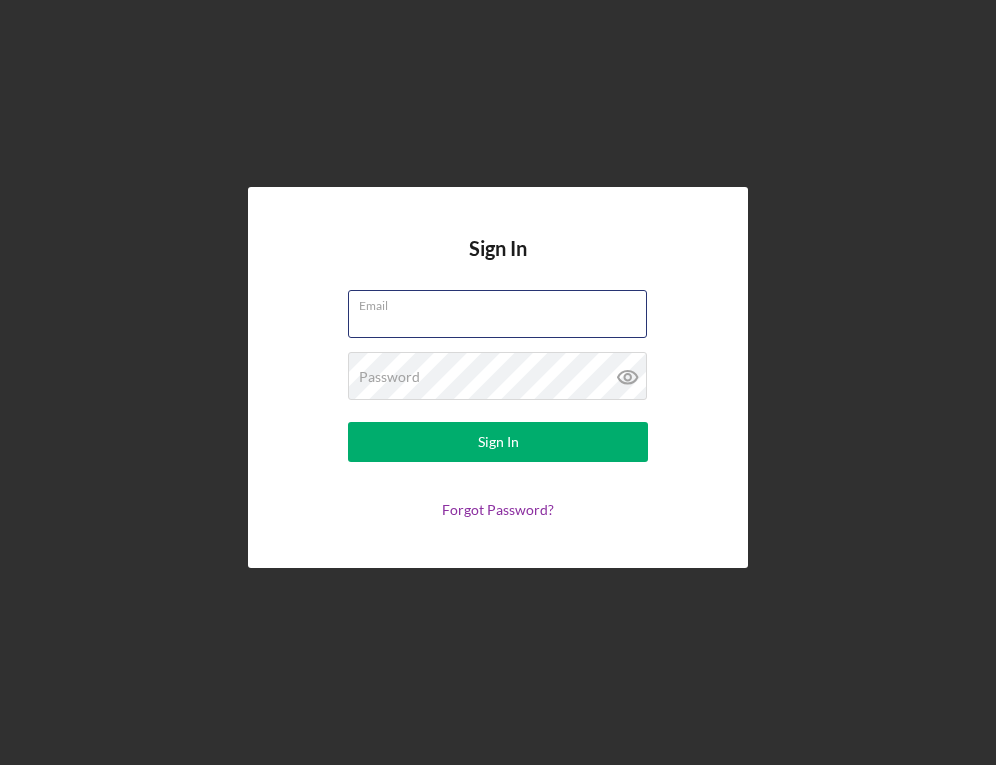 type on "[EMAIL]" 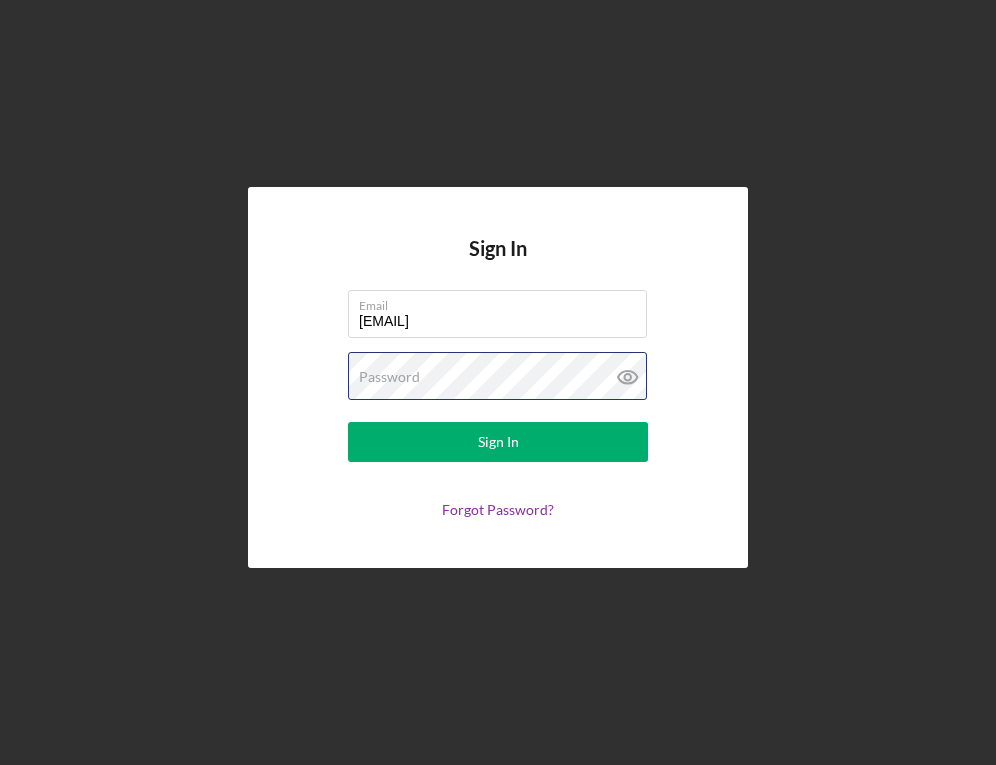 click on "Sign In" at bounding box center [498, 442] 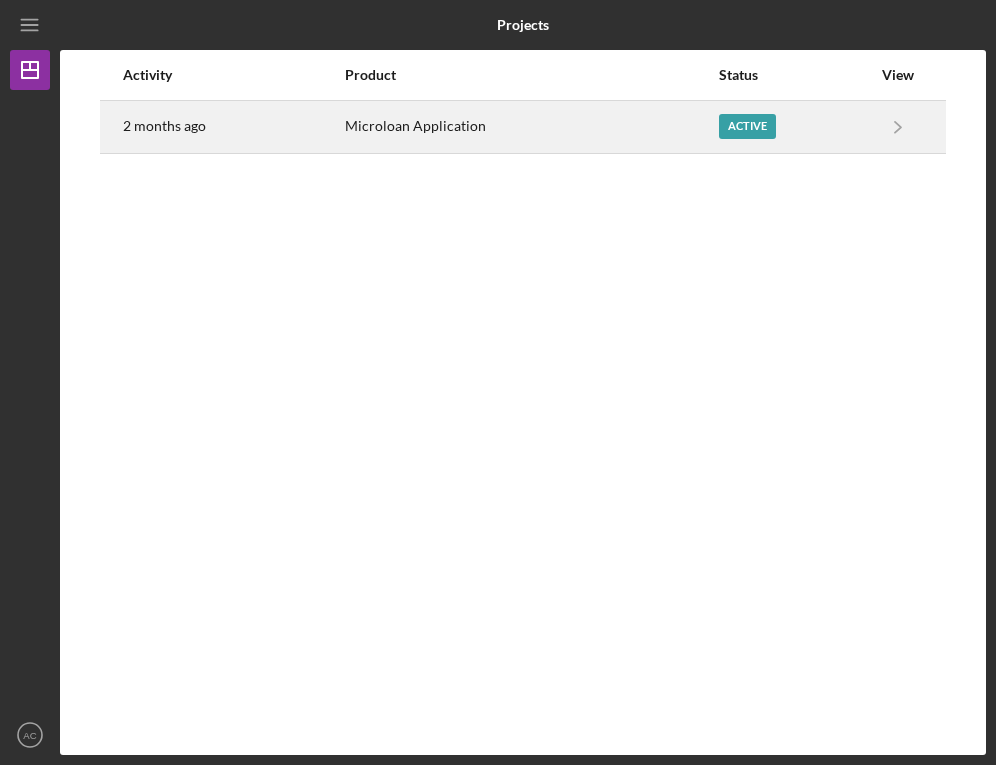 click on "Microloan Application" at bounding box center (531, 127) 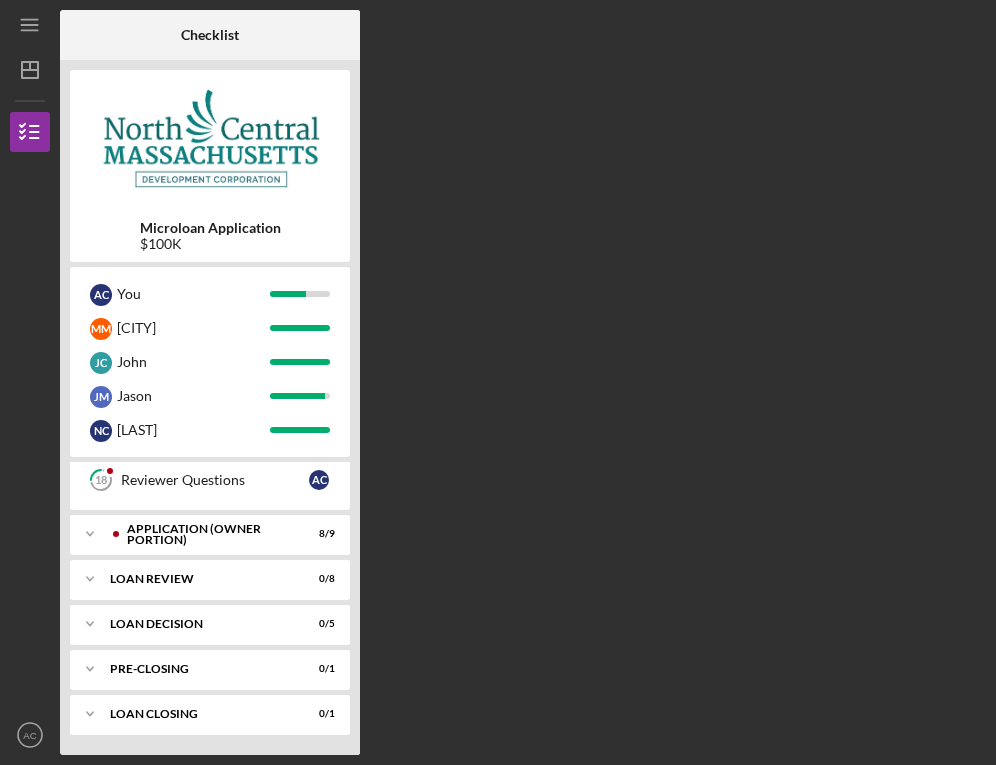 scroll, scrollTop: 568, scrollLeft: 0, axis: vertical 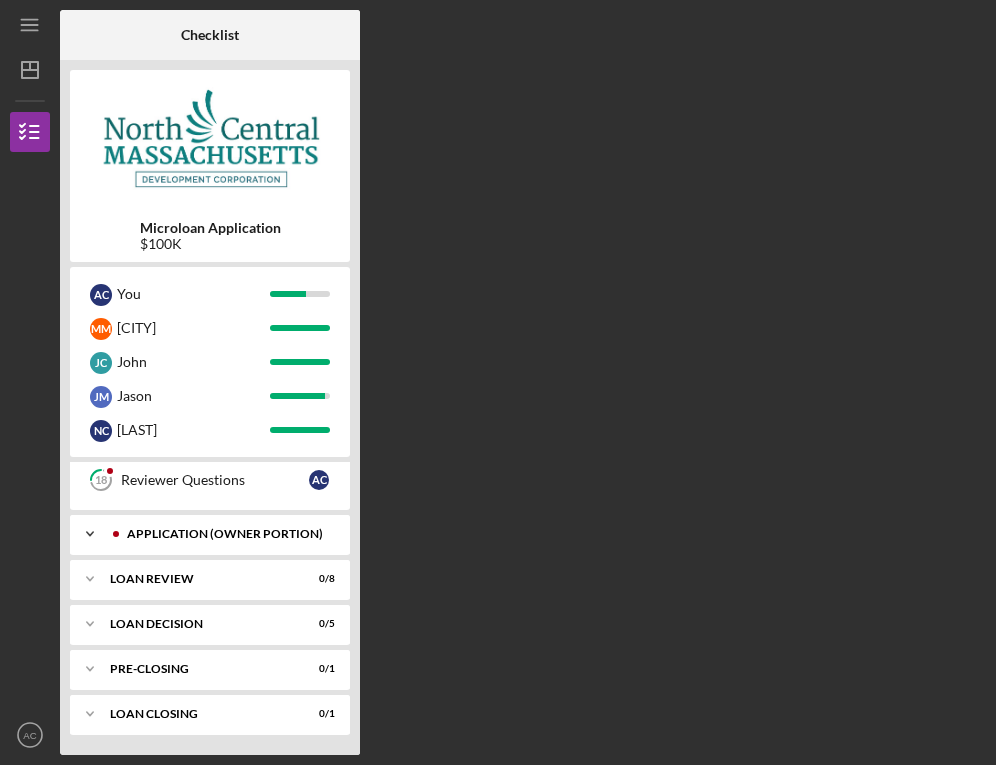 click on "Icon/Expander APPLICATION (OWNER PORTION) 8 / 9" at bounding box center [210, 534] 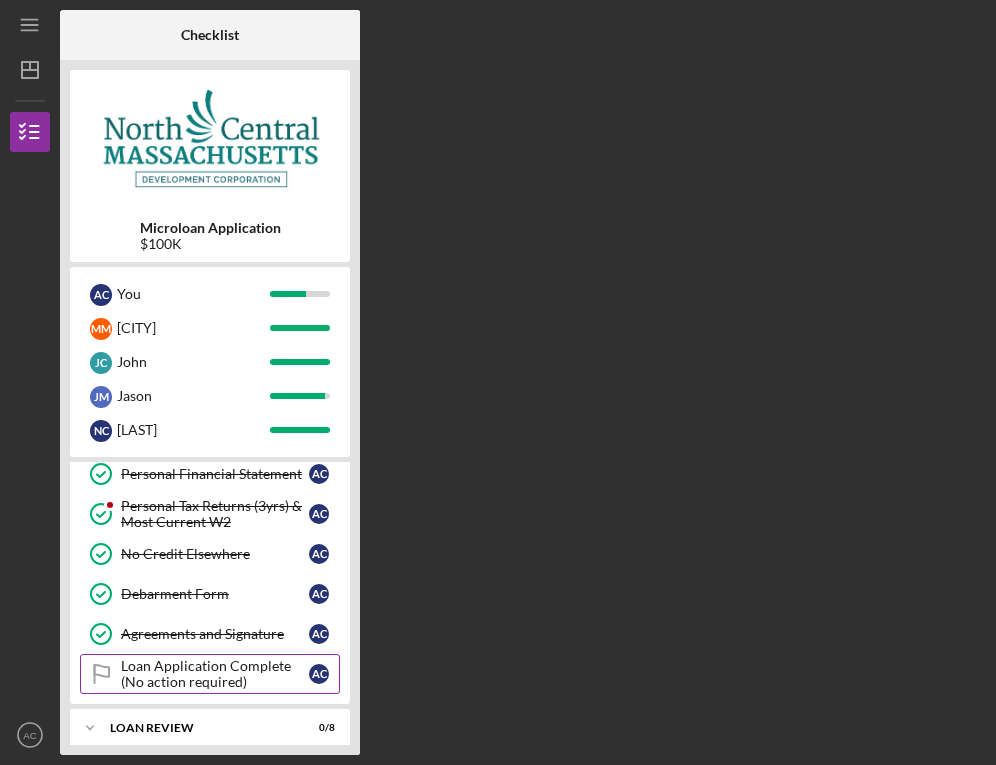 scroll, scrollTop: 783, scrollLeft: 0, axis: vertical 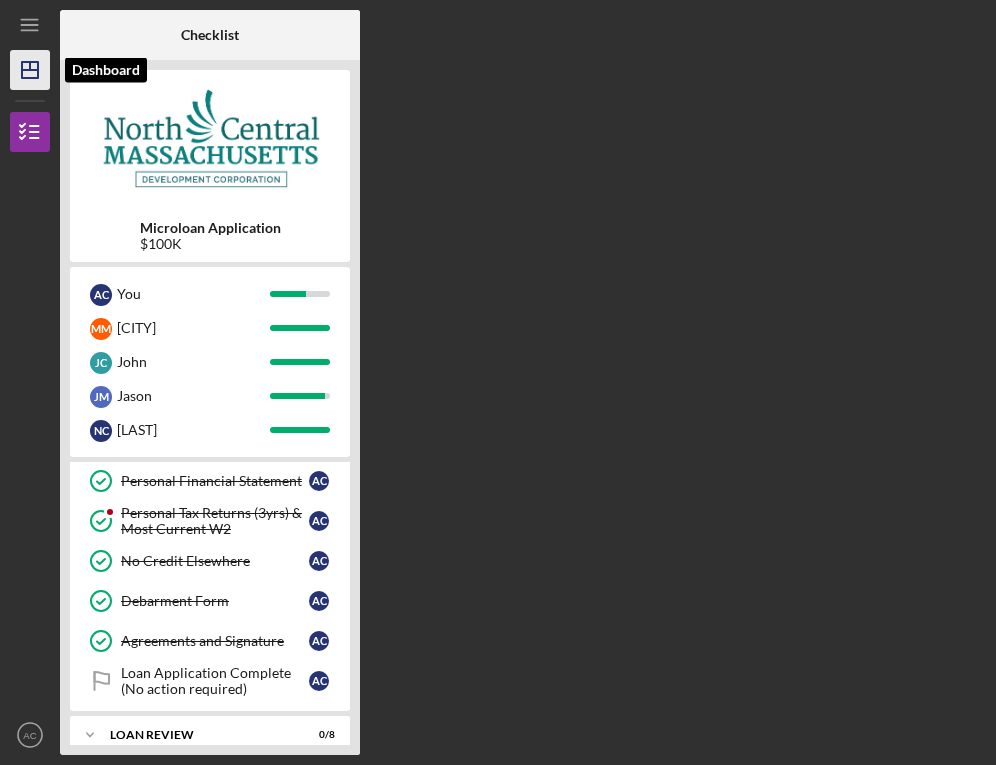 click on "Icon/Dashboard" 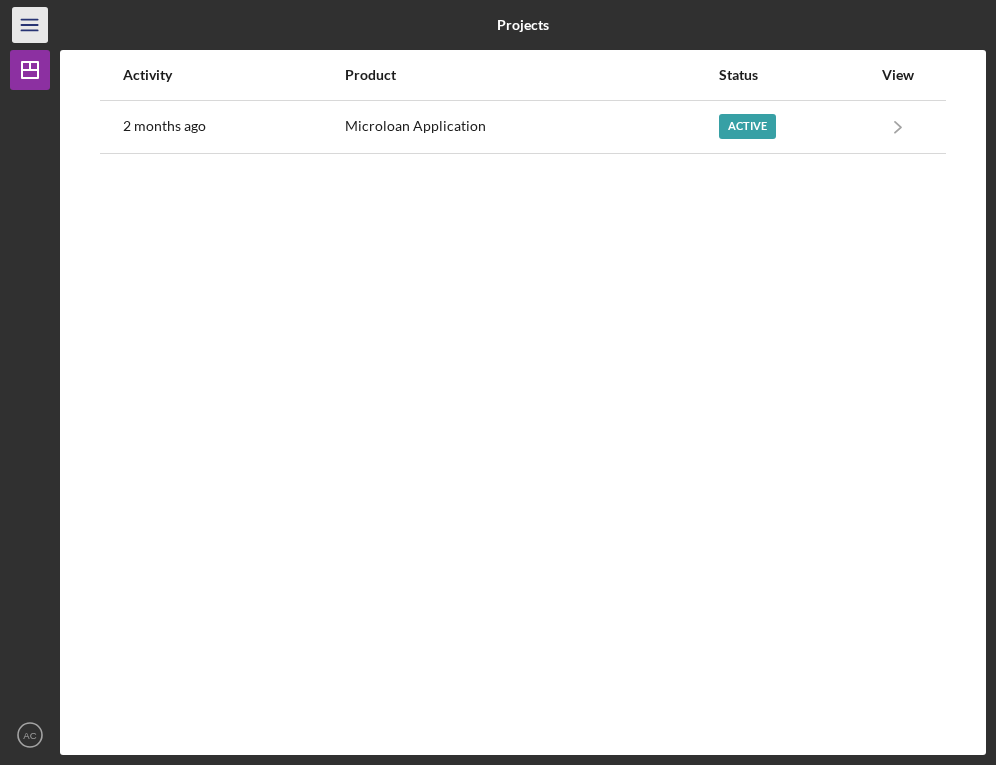 click on "Icon/Menu" 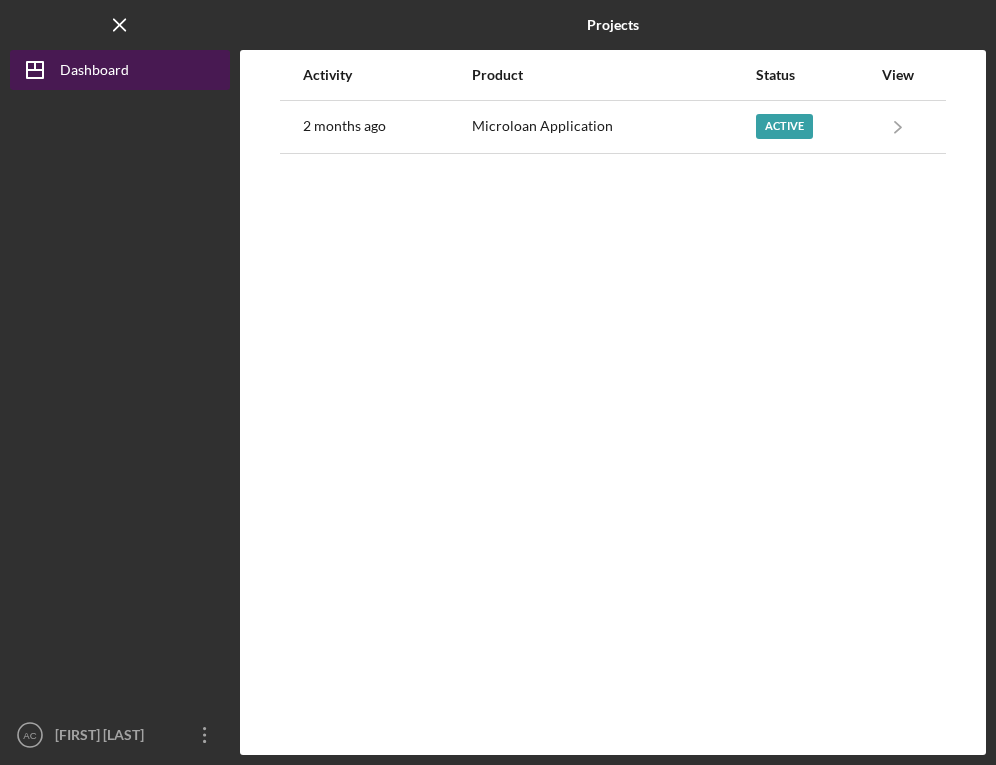 click on "Icon/Dashboard" 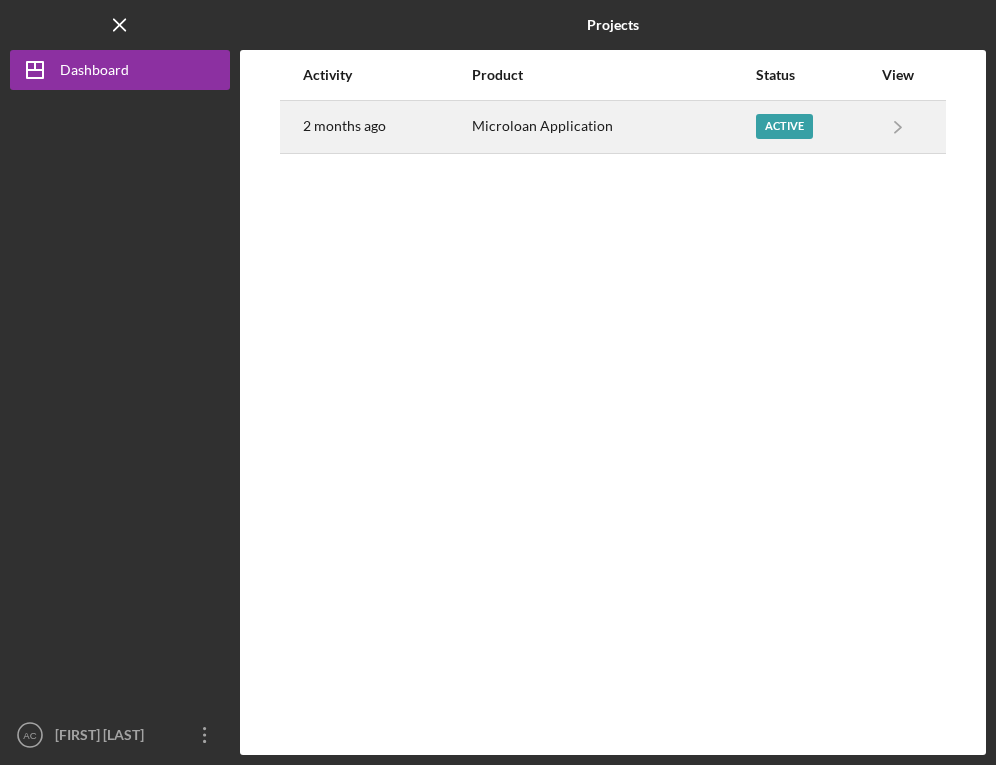 click on "2 months ago" at bounding box center (386, 127) 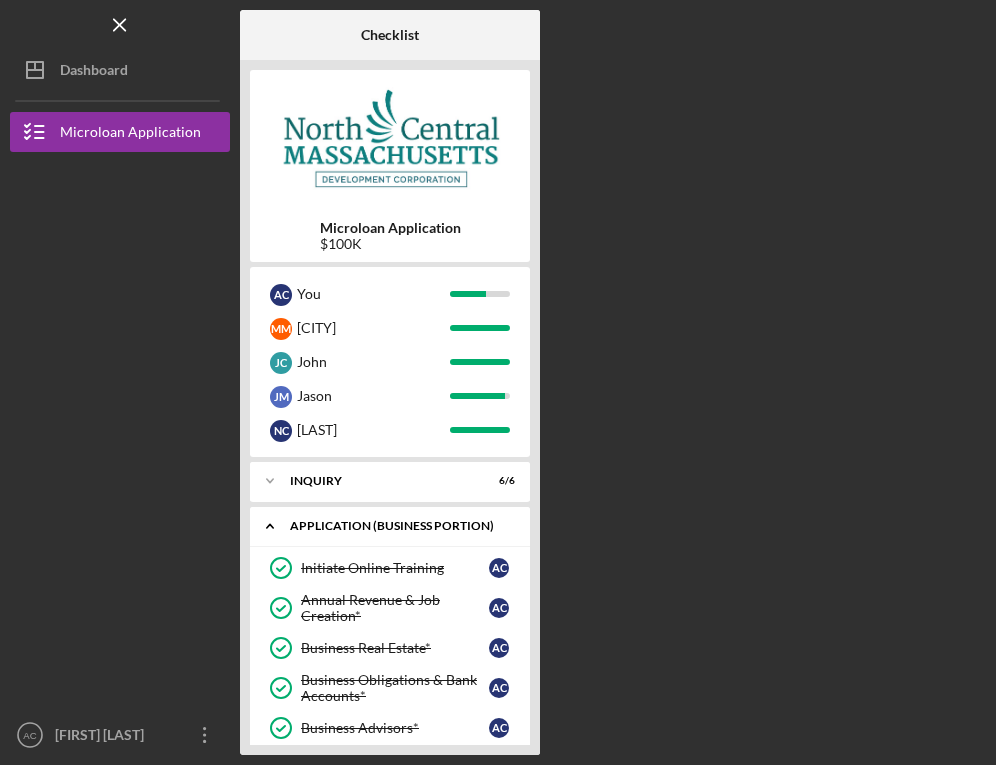 click on "APPLICATION (BUSINESS PORTION)" at bounding box center (397, 526) 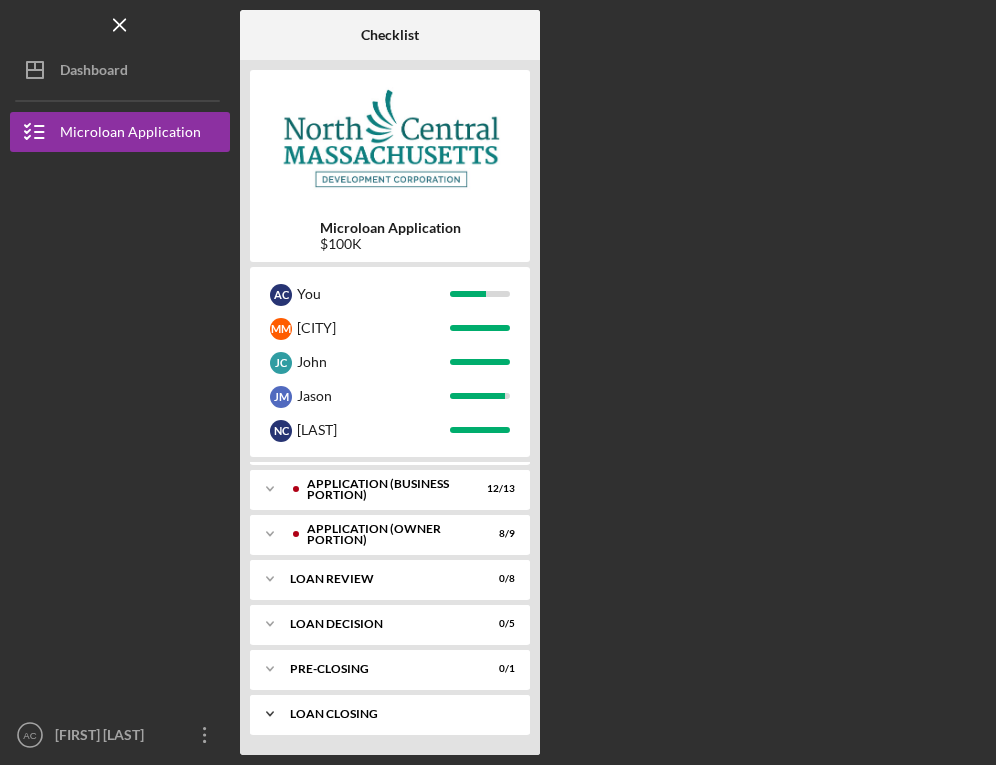 scroll, scrollTop: 37, scrollLeft: 0, axis: vertical 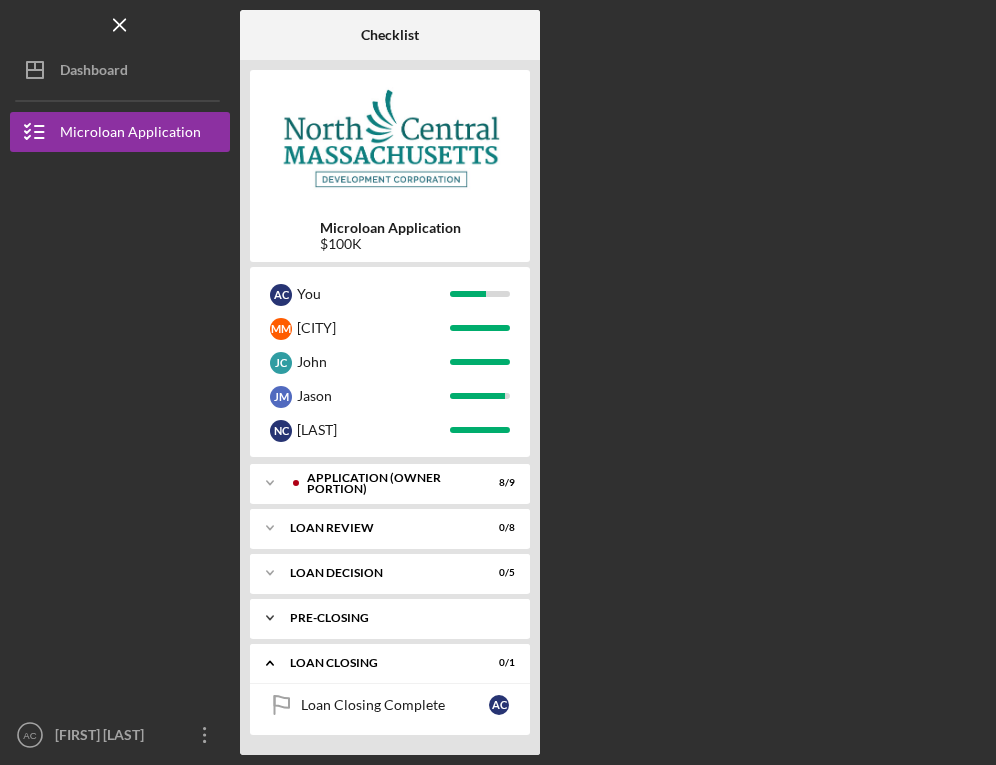 click on "PRE-CLOSING" at bounding box center (397, 618) 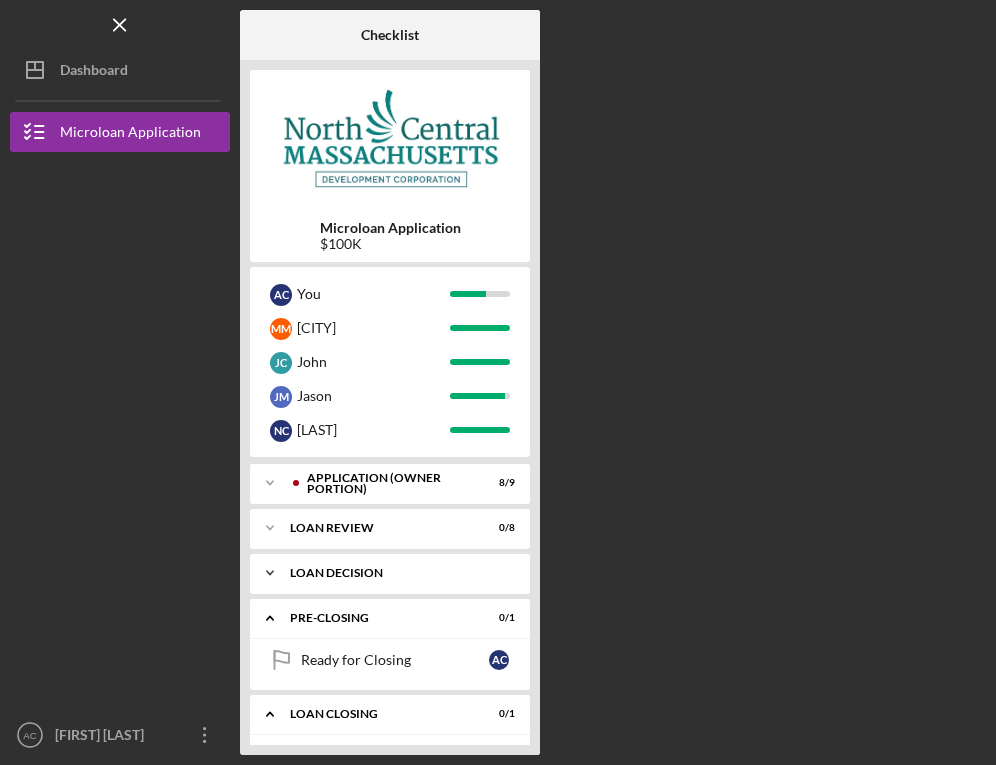 click on "Icon/Expander LOAN DECISION 0 / 5" at bounding box center (390, 573) 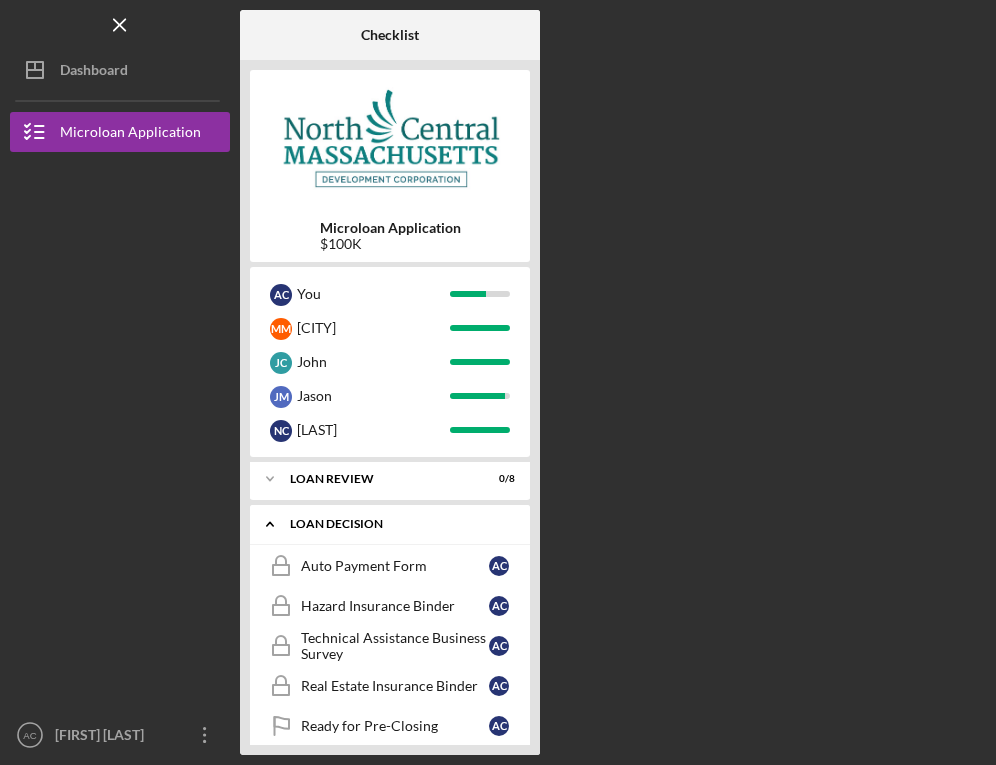scroll, scrollTop: 101, scrollLeft: 0, axis: vertical 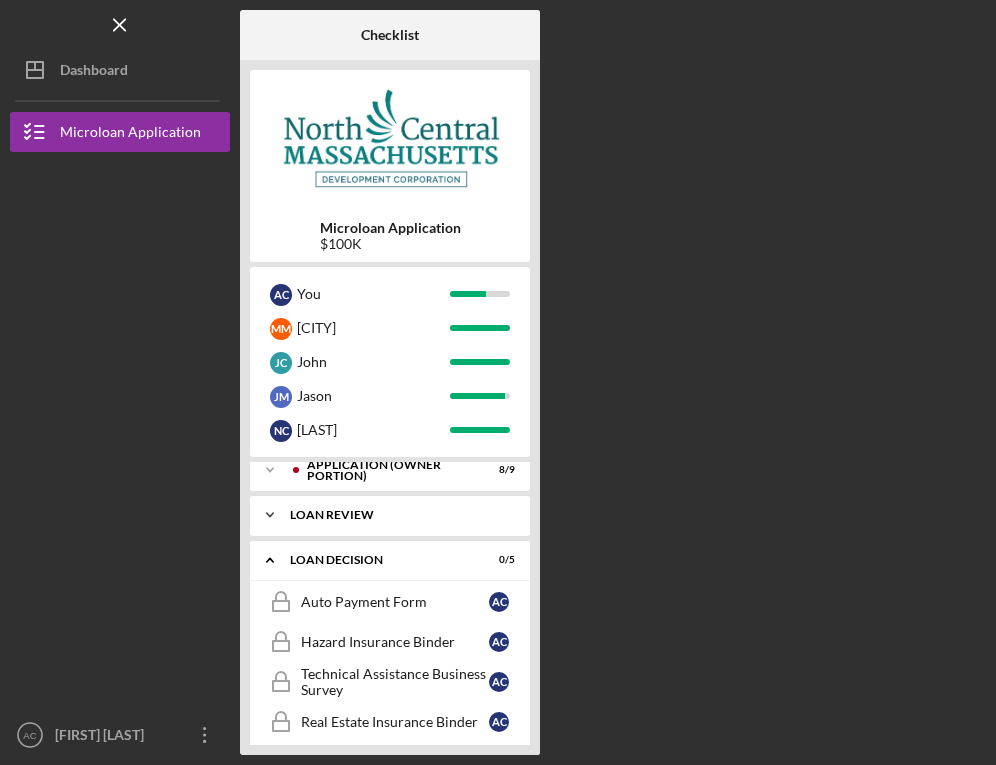 click on "LOAN REVIEW" at bounding box center (397, 515) 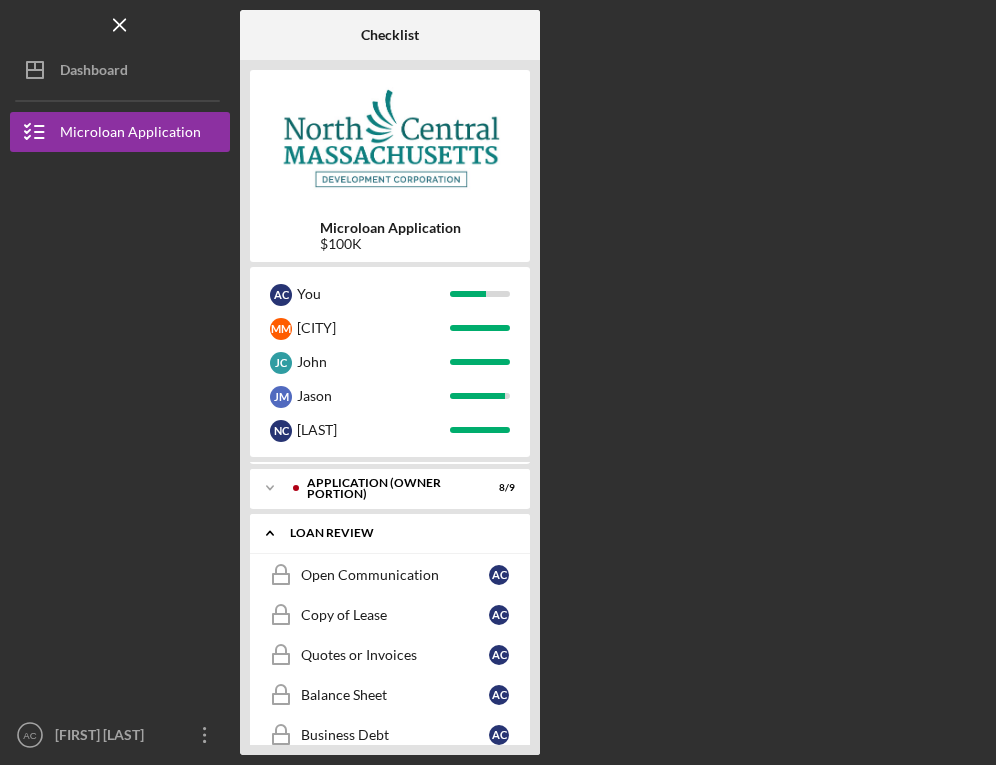 scroll, scrollTop: 62, scrollLeft: 0, axis: vertical 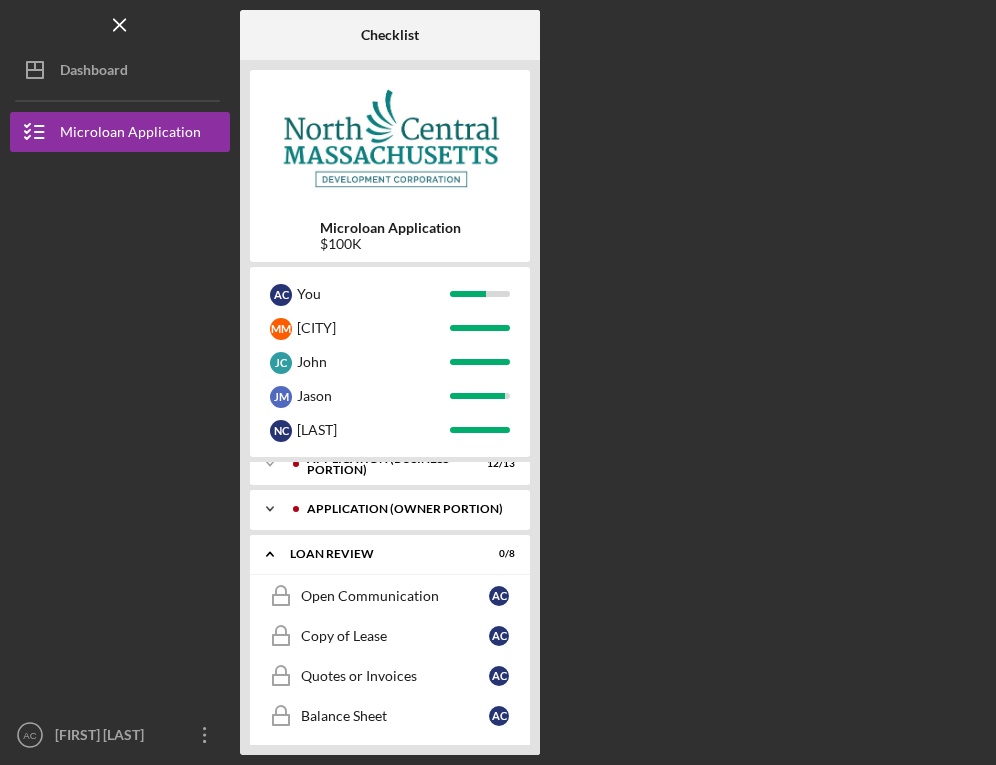 click on "Icon/Expander APPLICATION (OWNER PORTION) 8 / 9" at bounding box center (390, 509) 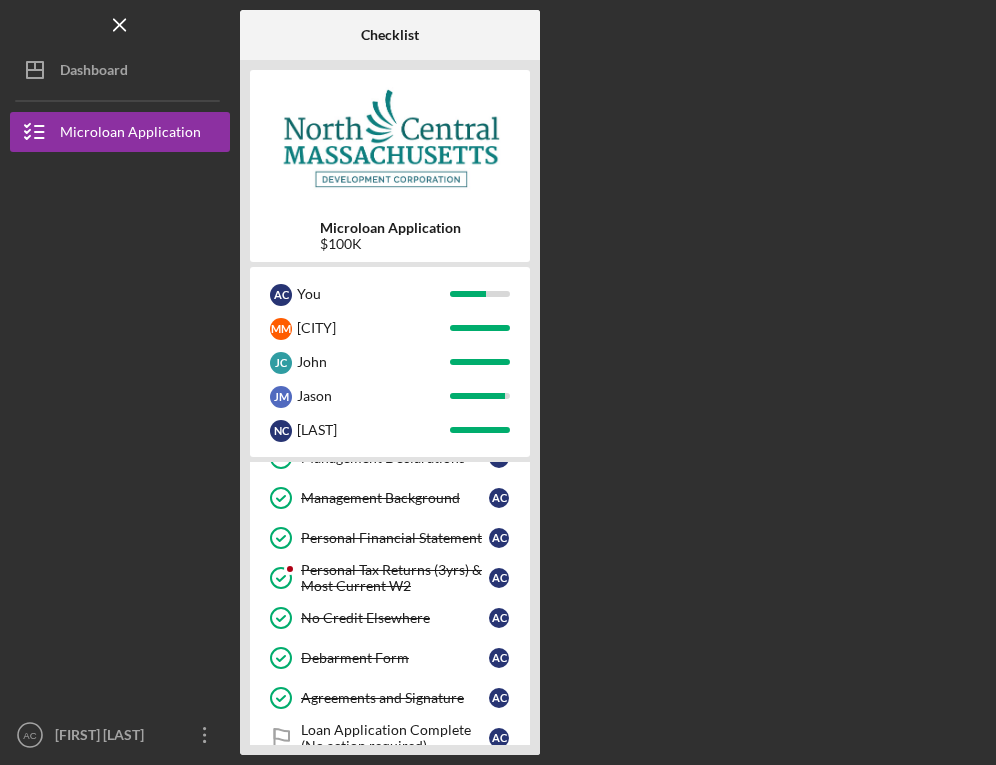 scroll, scrollTop: 269, scrollLeft: 0, axis: vertical 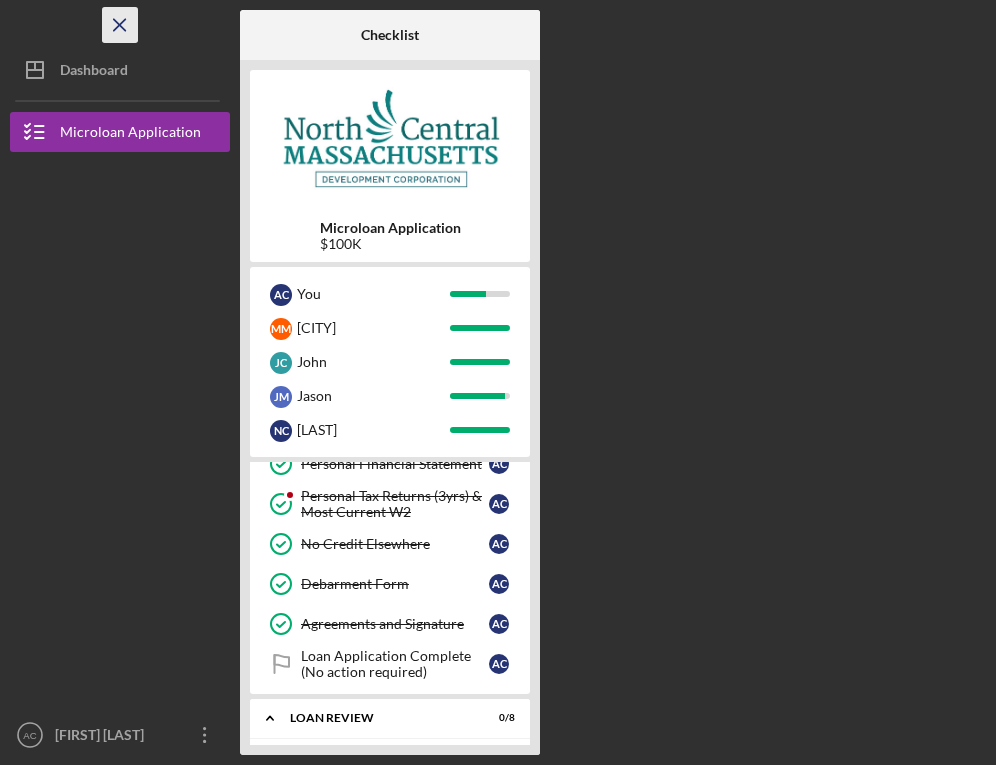 click on "Icon/Menu Close" 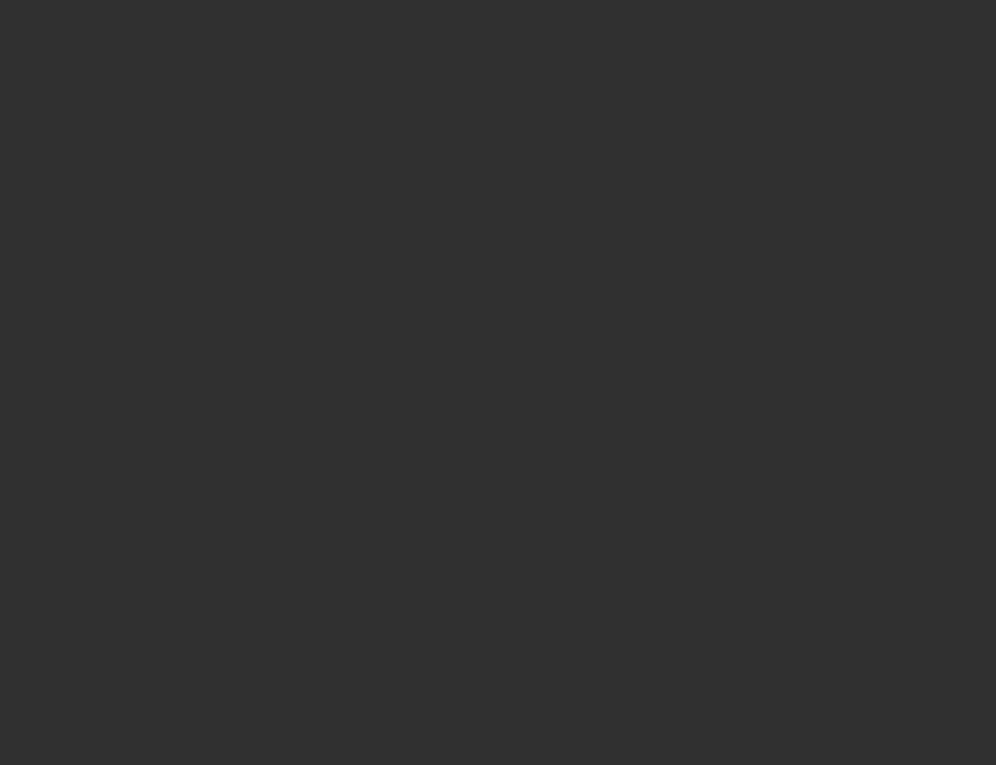 scroll, scrollTop: 0, scrollLeft: 0, axis: both 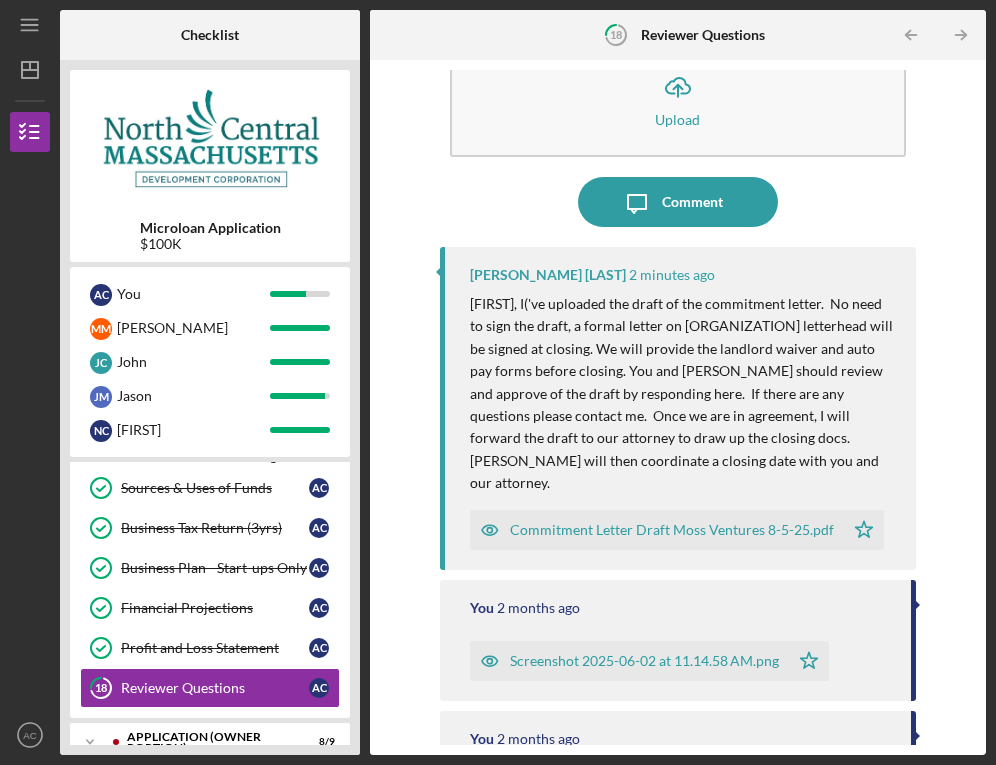 click on "Commitment Letter Draft Moss Ventures 8-5-25.pdf" at bounding box center (672, 530) 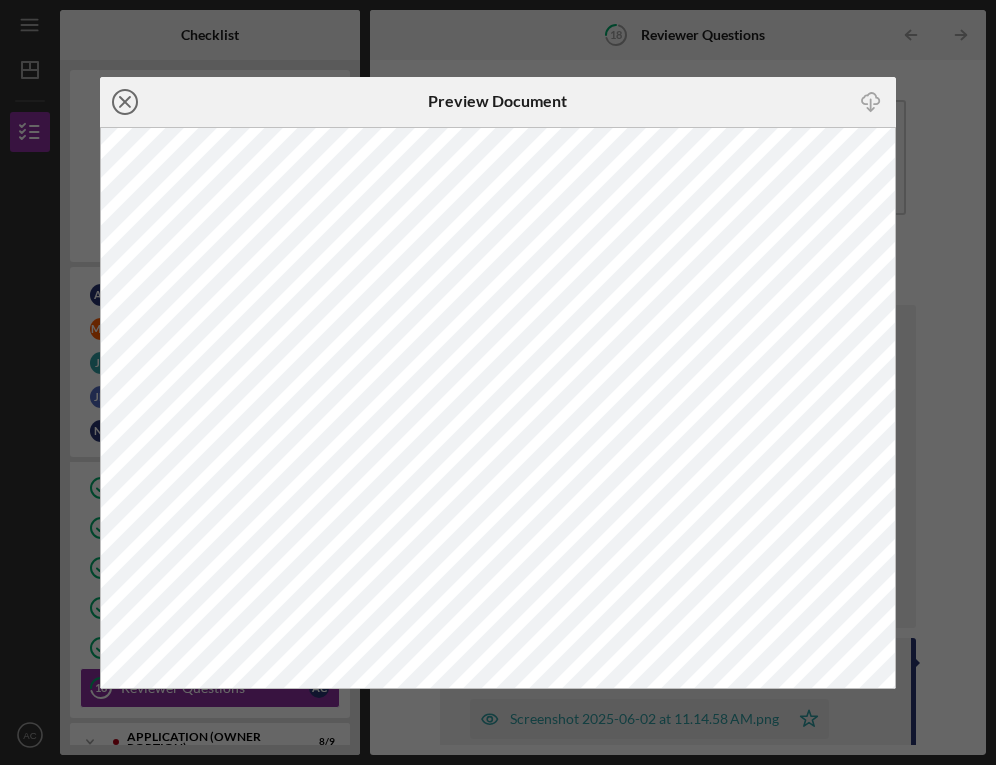 click on "Icon/Close" 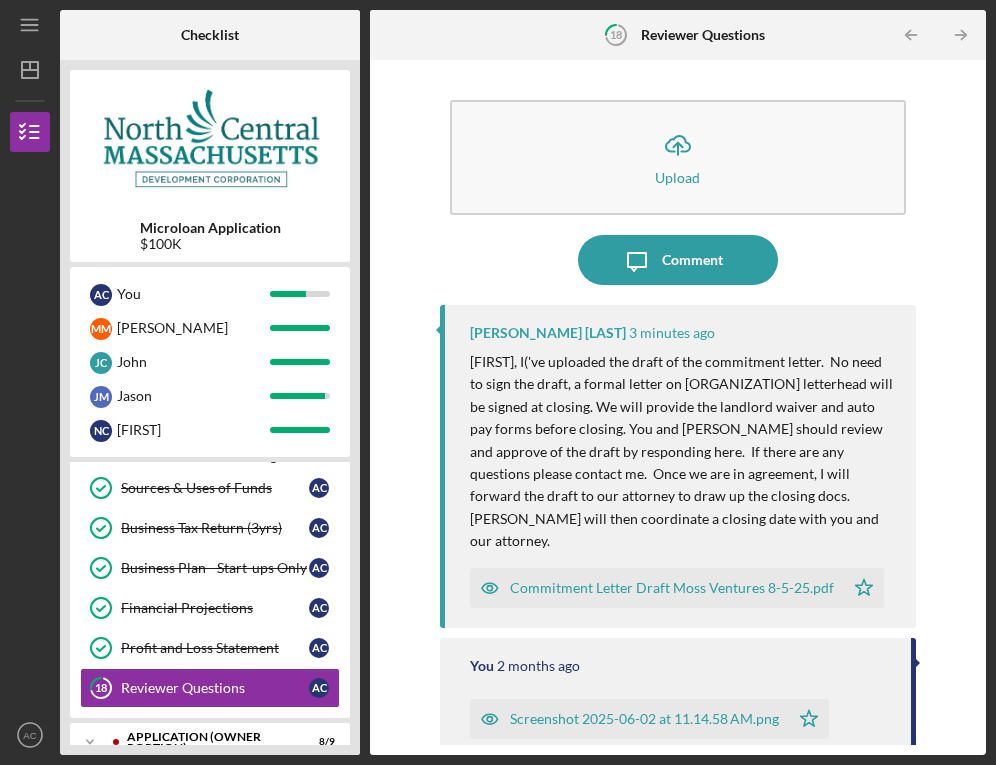 scroll, scrollTop: 0, scrollLeft: 0, axis: both 